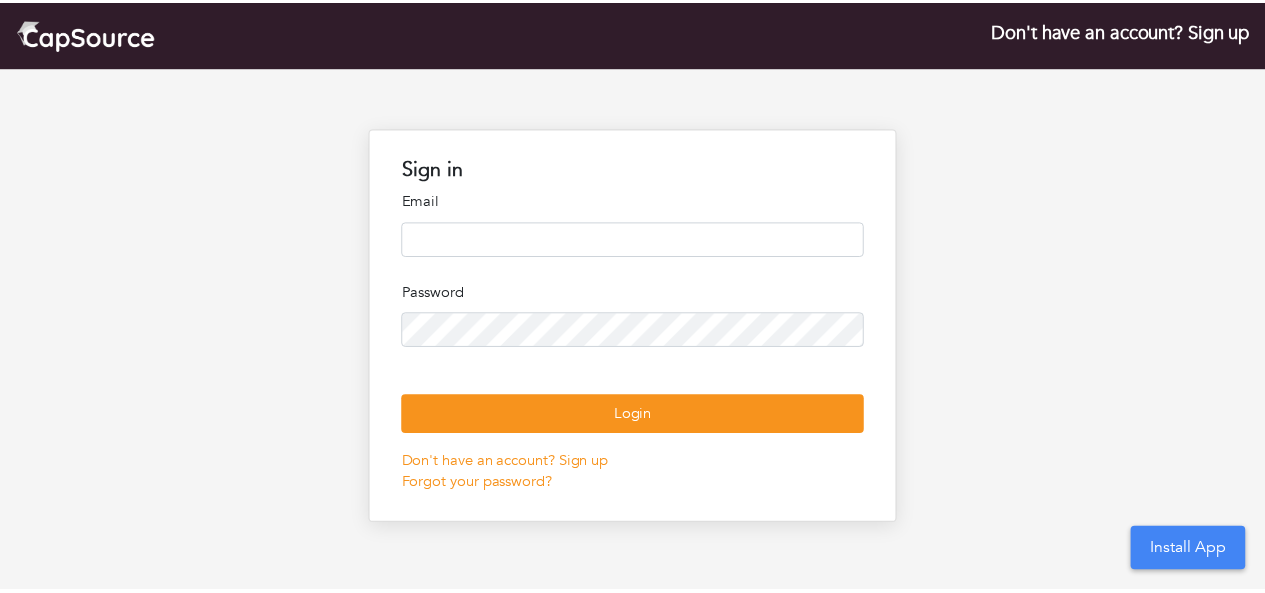 scroll, scrollTop: 0, scrollLeft: 0, axis: both 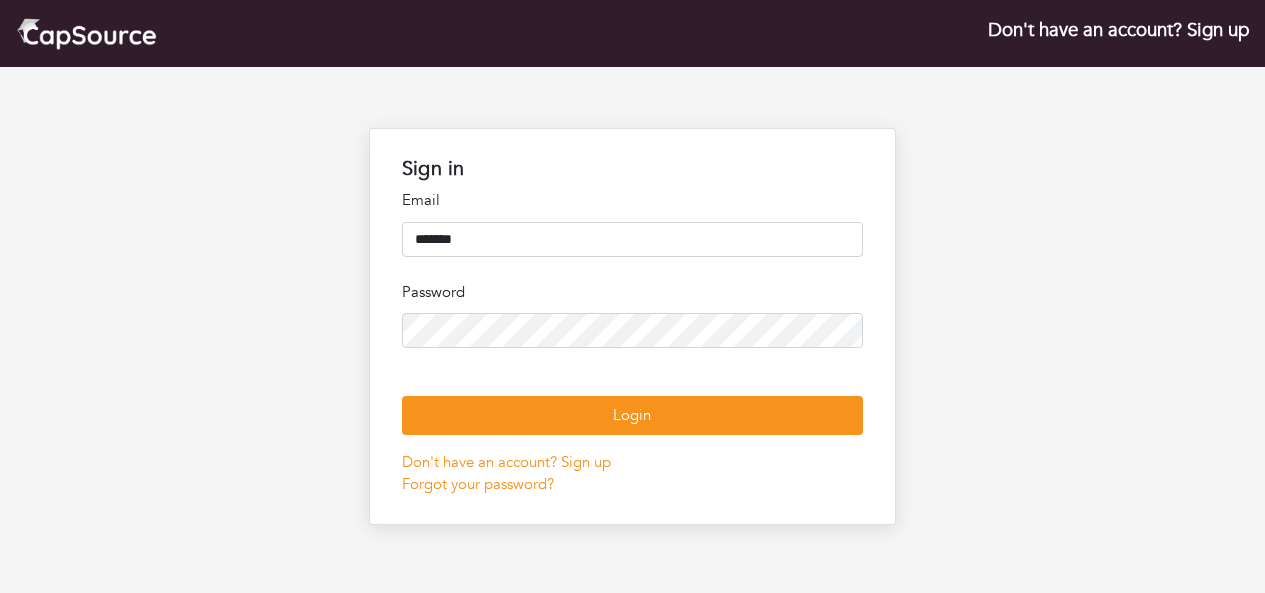 type on "**********" 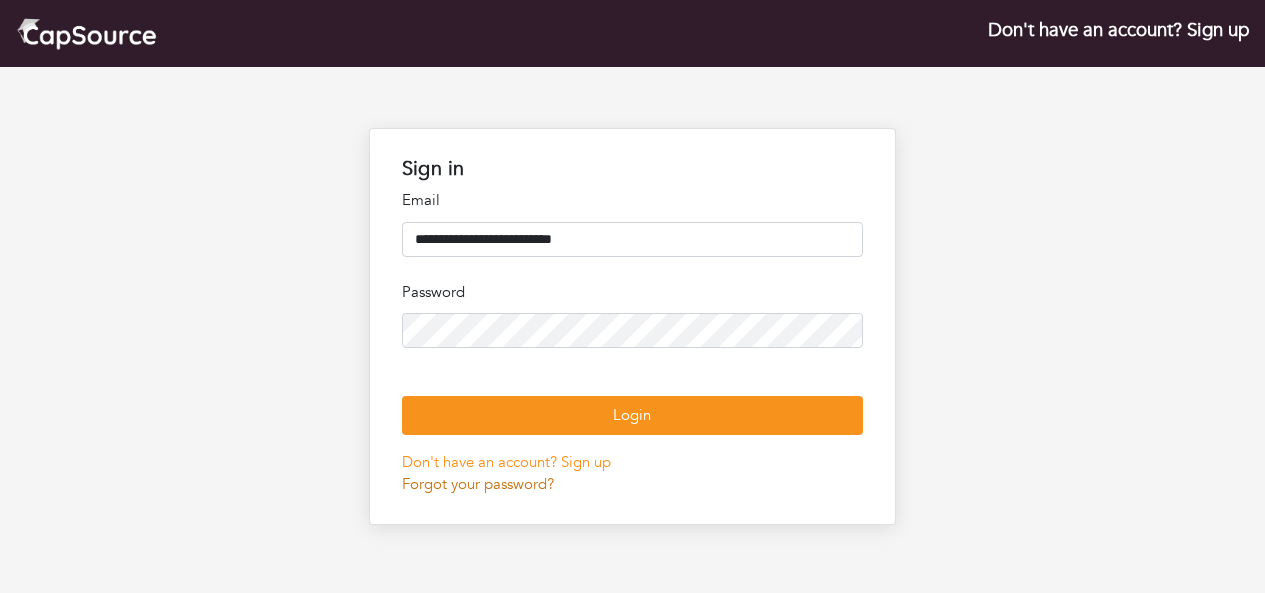 click on "Forgot your password?" at bounding box center (478, 484) 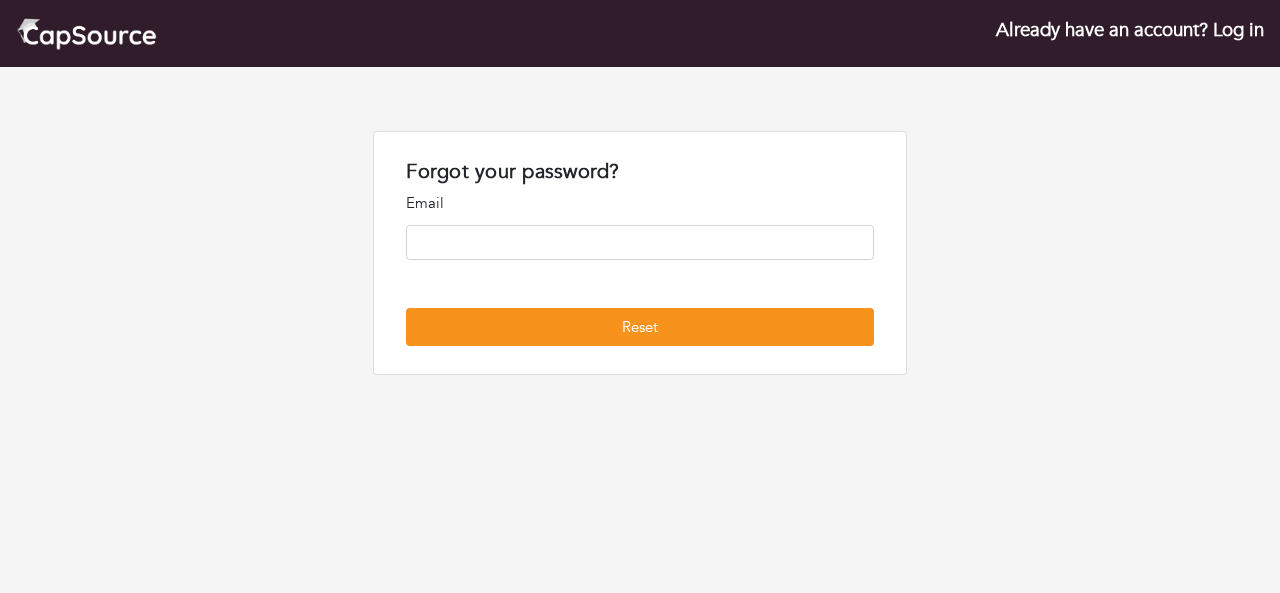 scroll, scrollTop: 0, scrollLeft: 0, axis: both 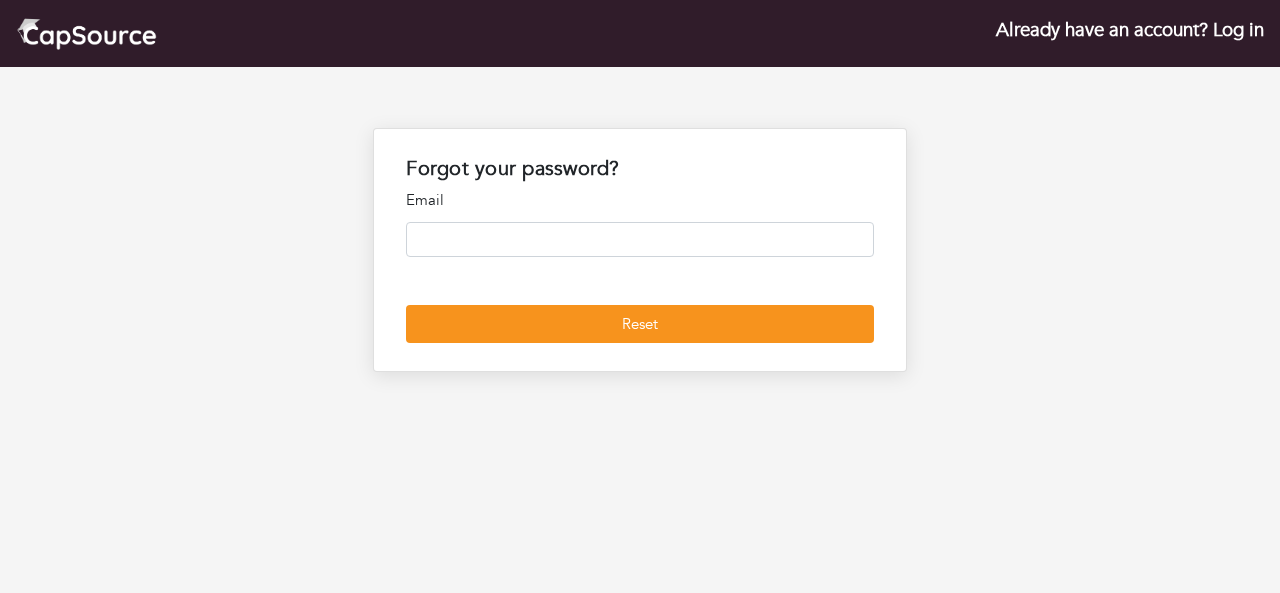 click at bounding box center (639, 239) 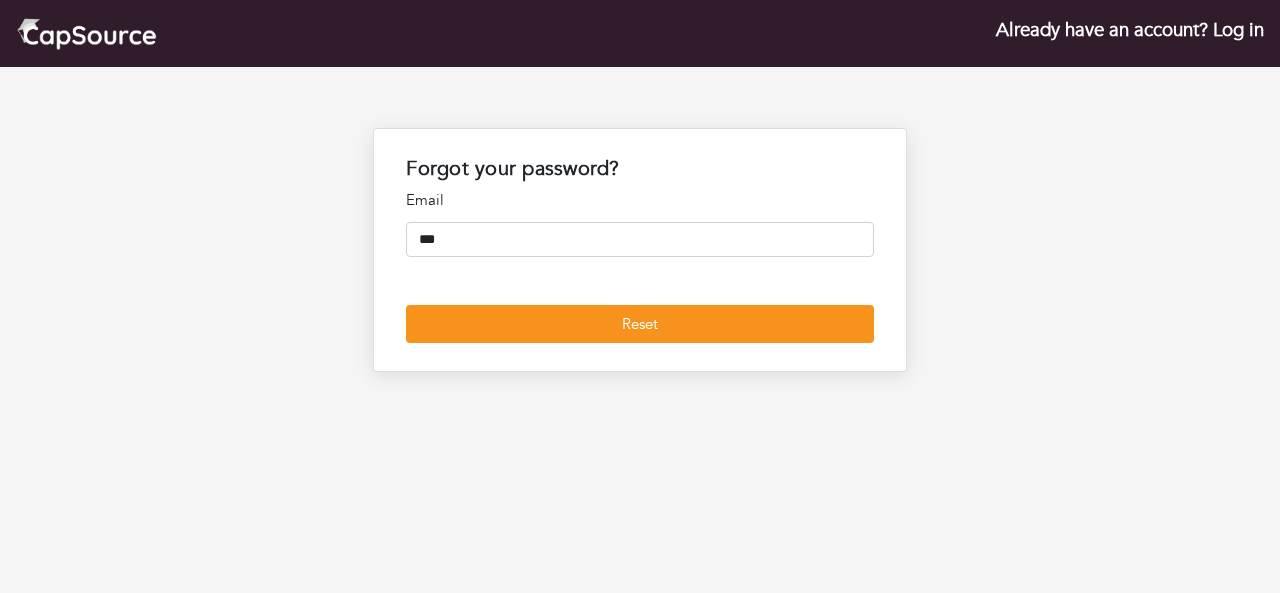 type on "**********" 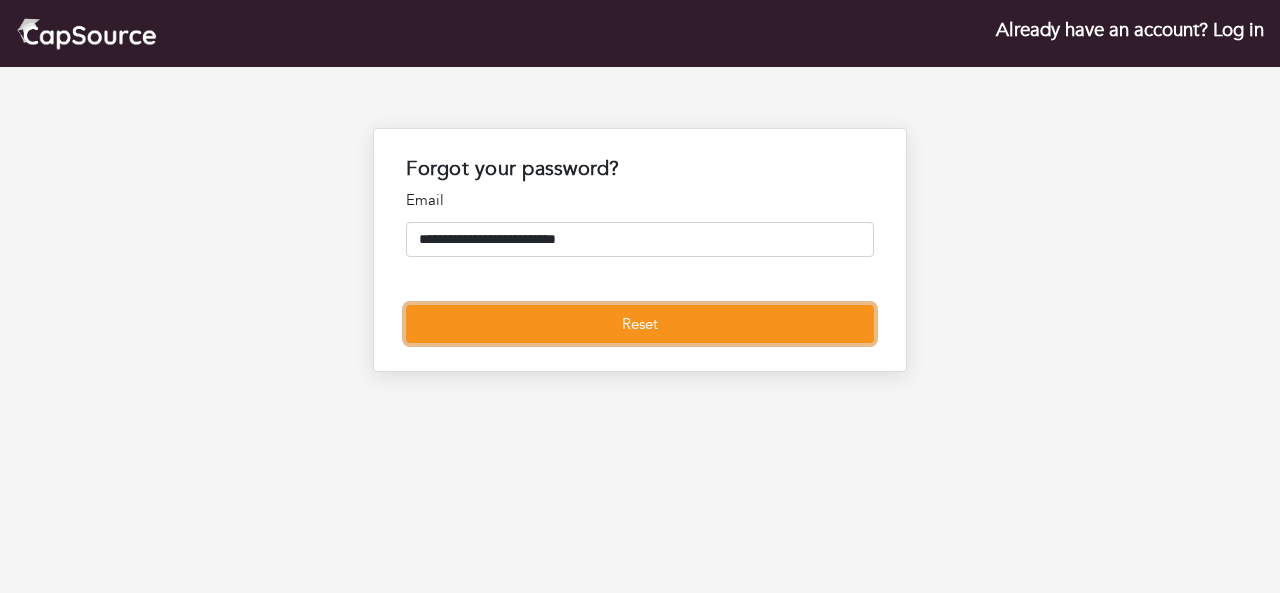click on "Reset" at bounding box center [639, 324] 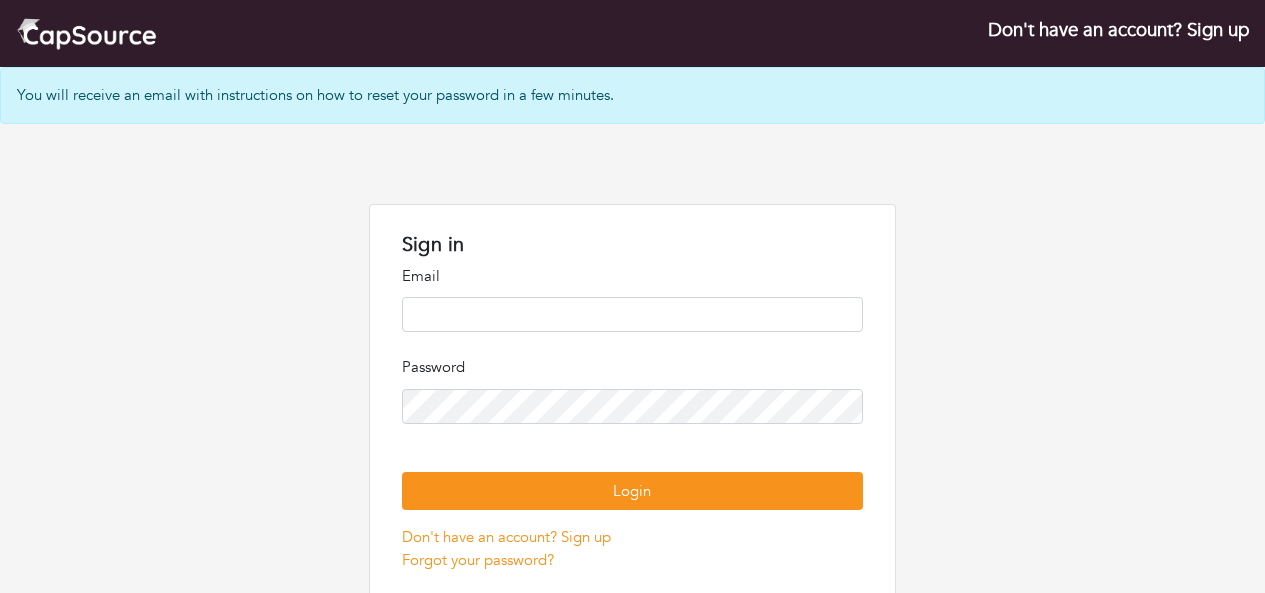 scroll, scrollTop: 0, scrollLeft: 0, axis: both 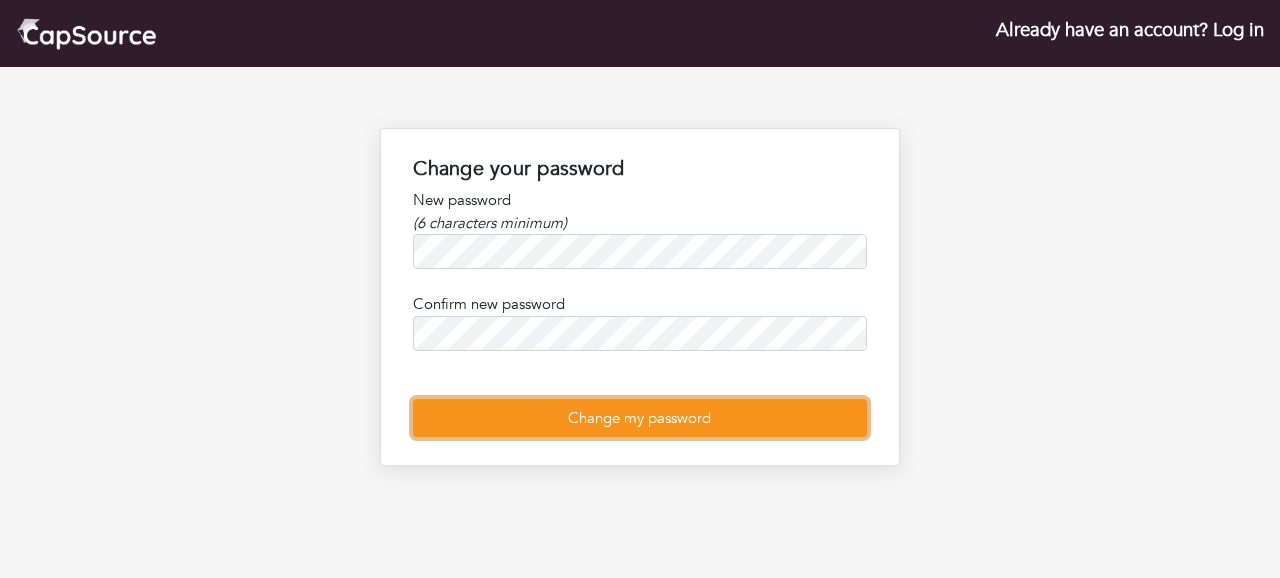 click on "Change my password" at bounding box center (639, 418) 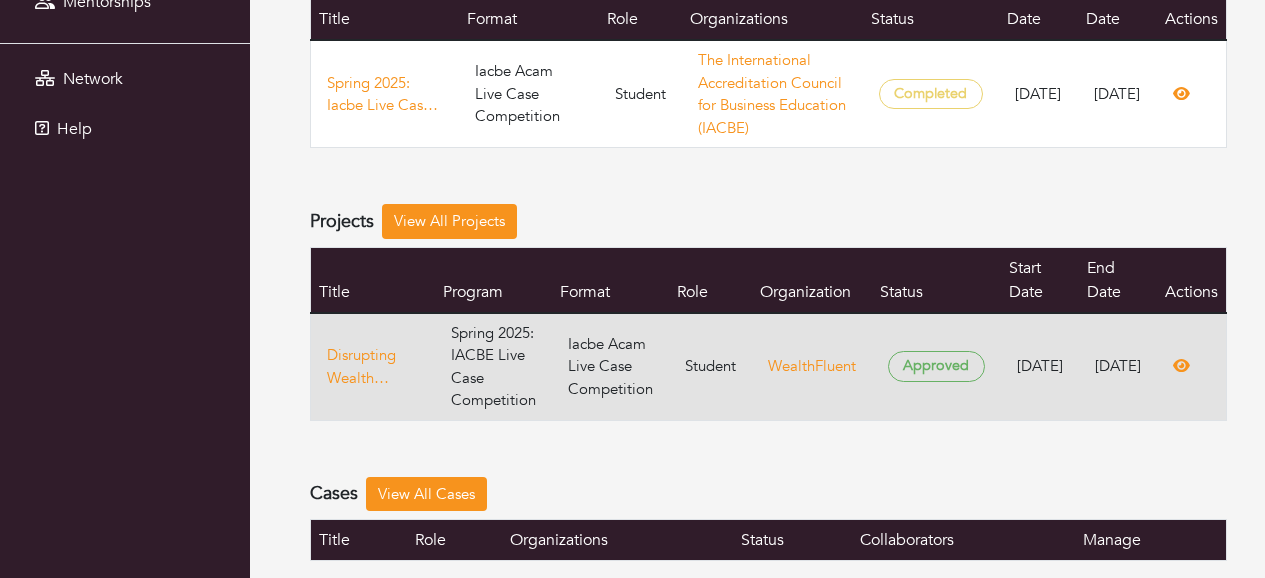 scroll, scrollTop: 300, scrollLeft: 0, axis: vertical 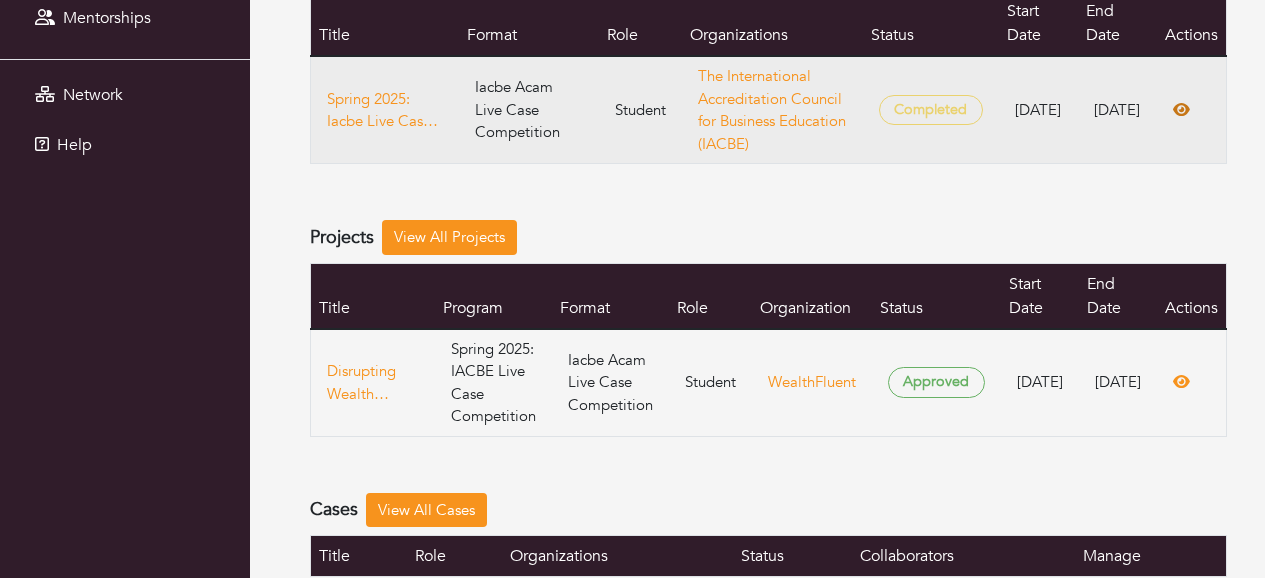click 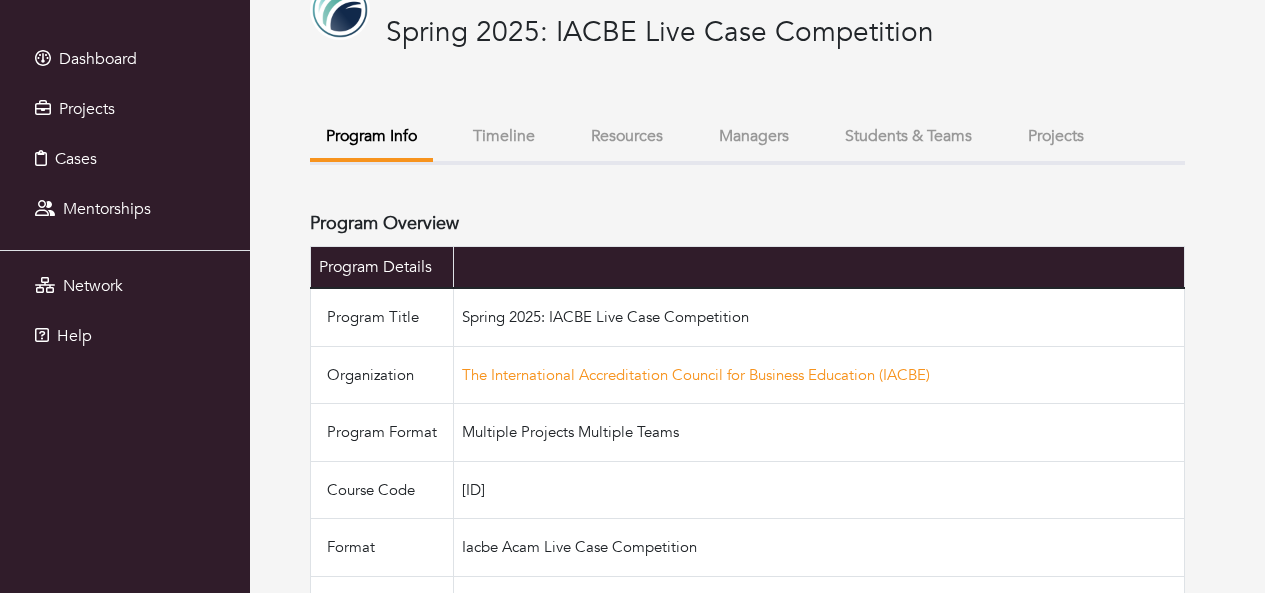 scroll, scrollTop: 89, scrollLeft: 0, axis: vertical 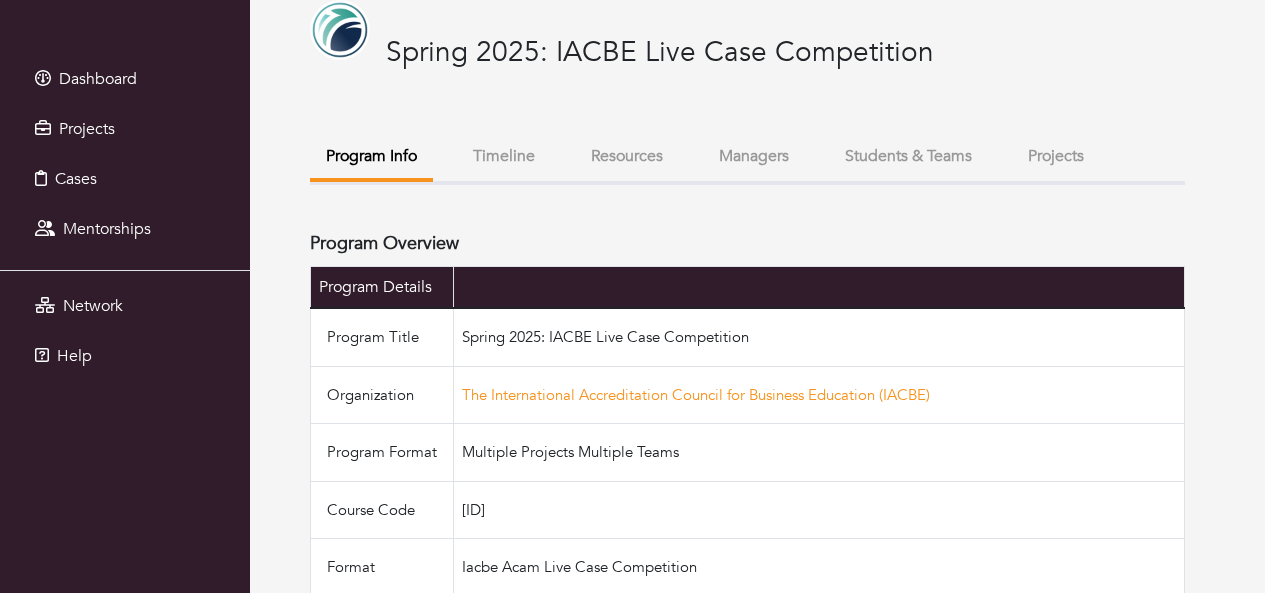 click on "Students & Teams" at bounding box center (908, 156) 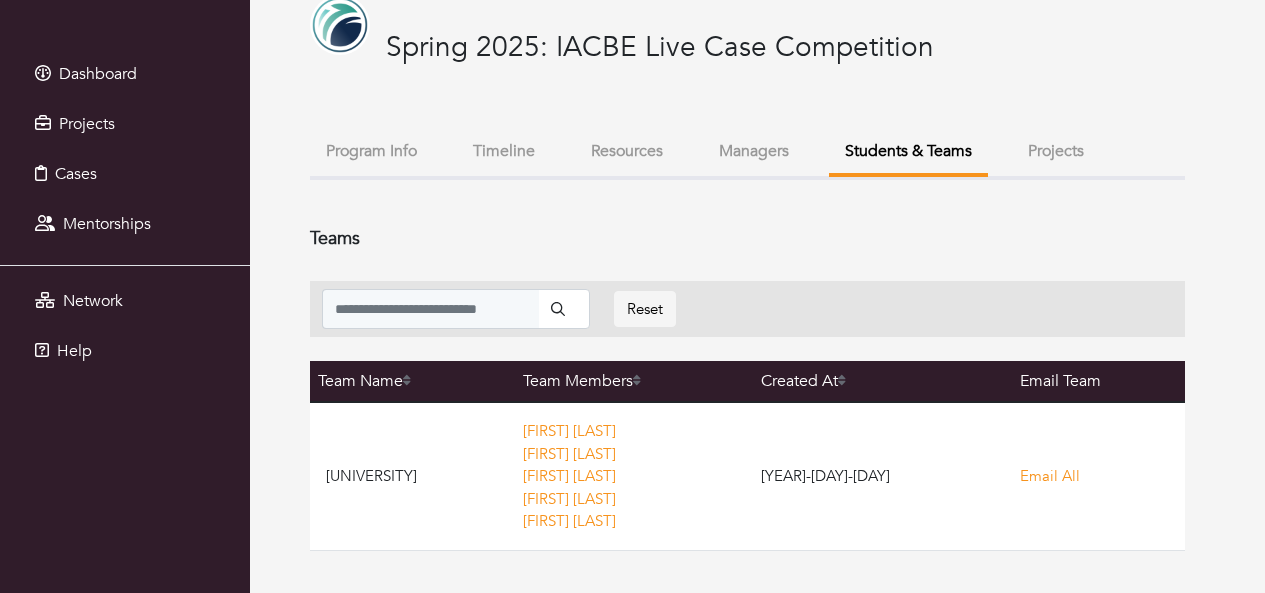 scroll, scrollTop: 97, scrollLeft: 0, axis: vertical 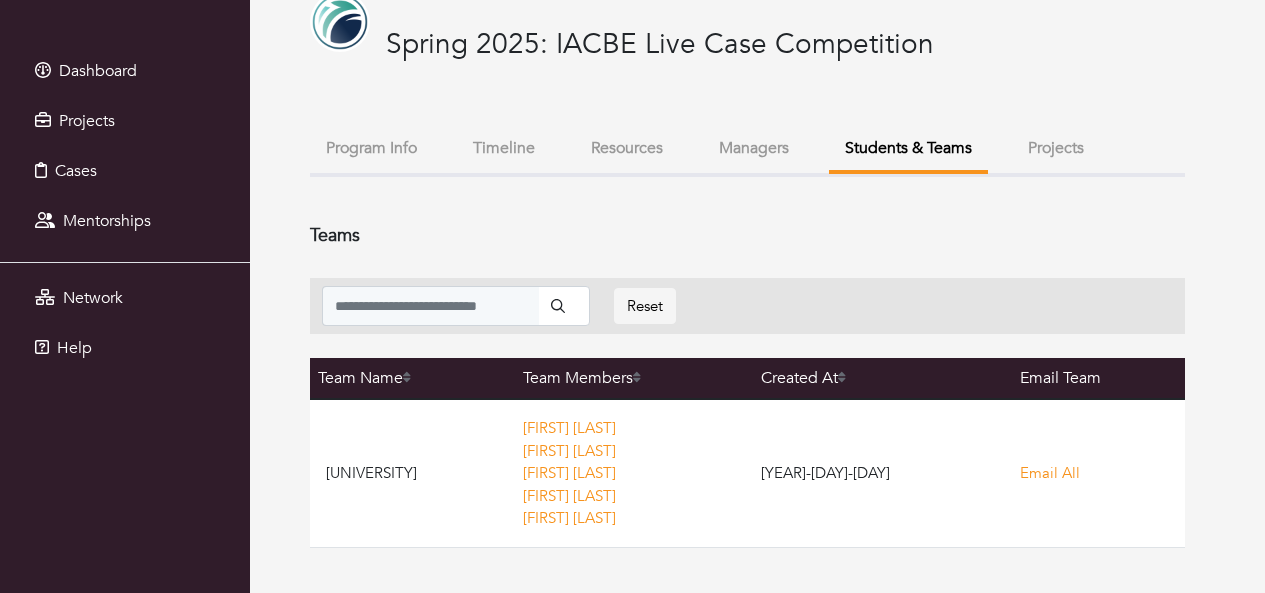 click on "Managers" at bounding box center [754, 148] 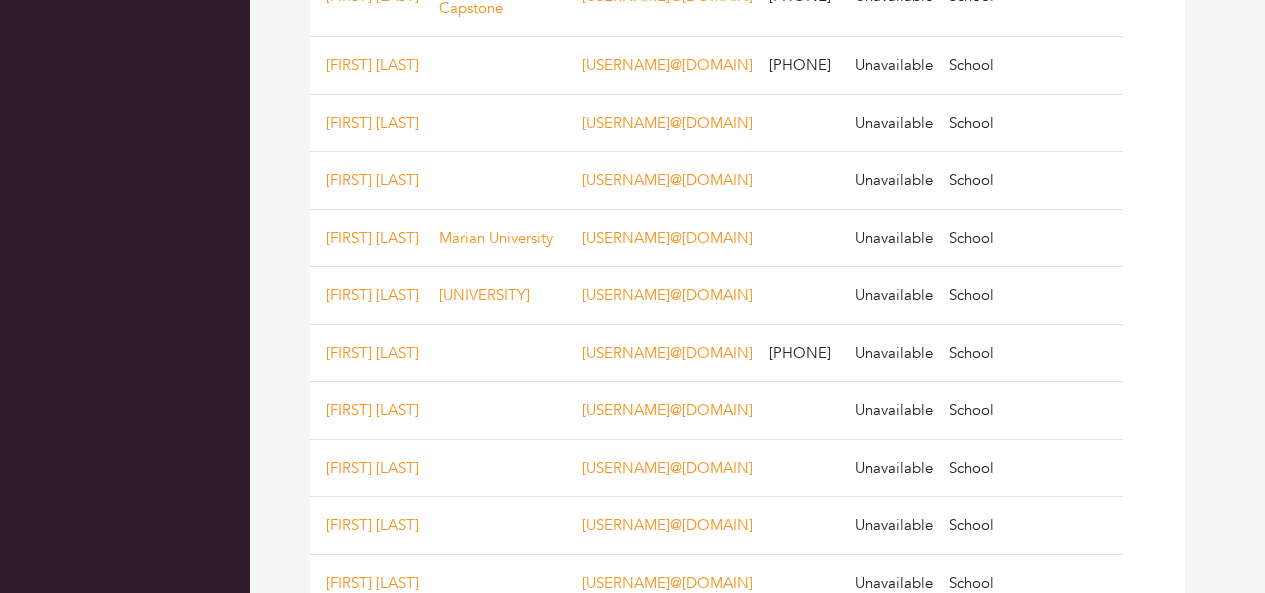 scroll, scrollTop: 0, scrollLeft: 0, axis: both 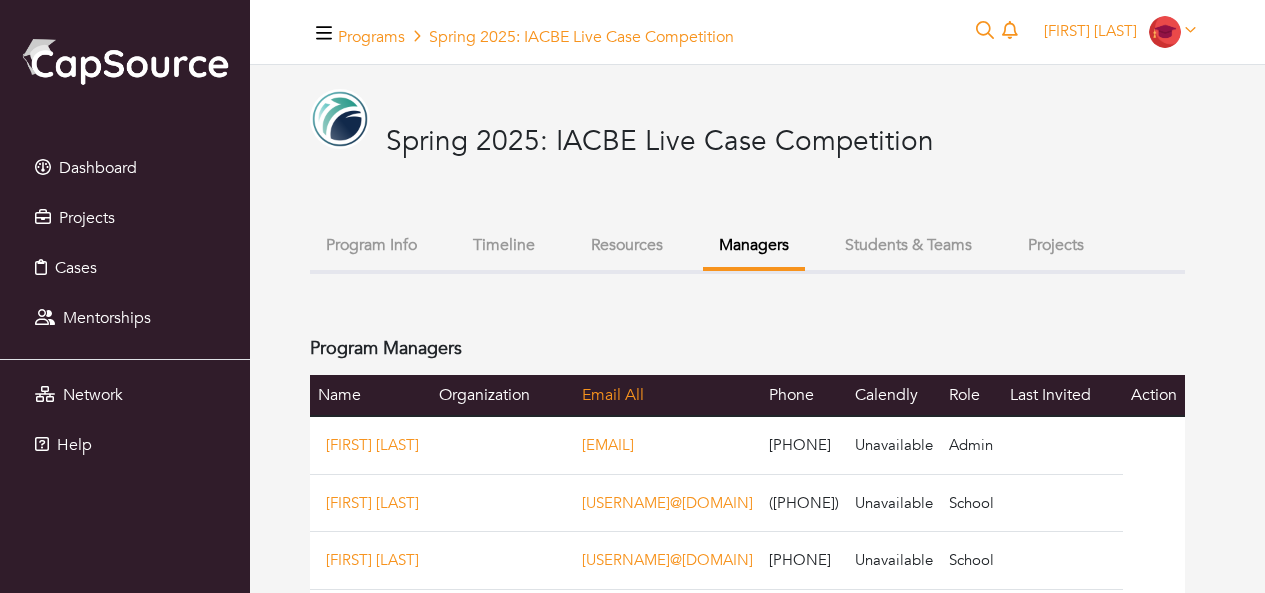 click on "Timeline" at bounding box center (504, 245) 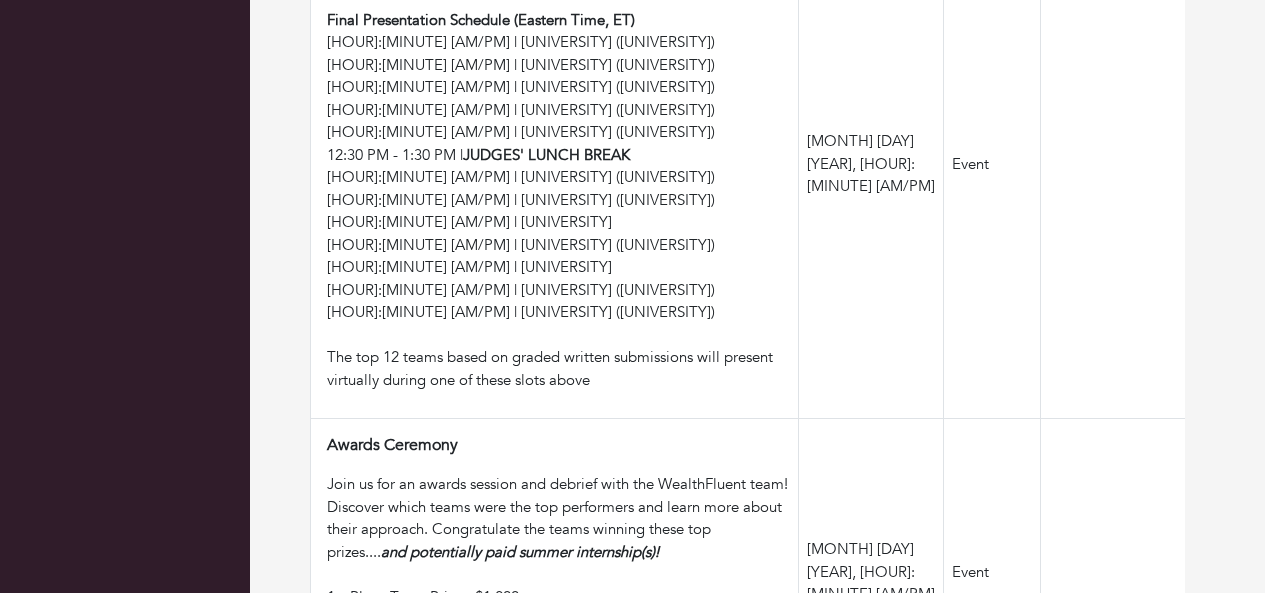 scroll, scrollTop: 4574, scrollLeft: 0, axis: vertical 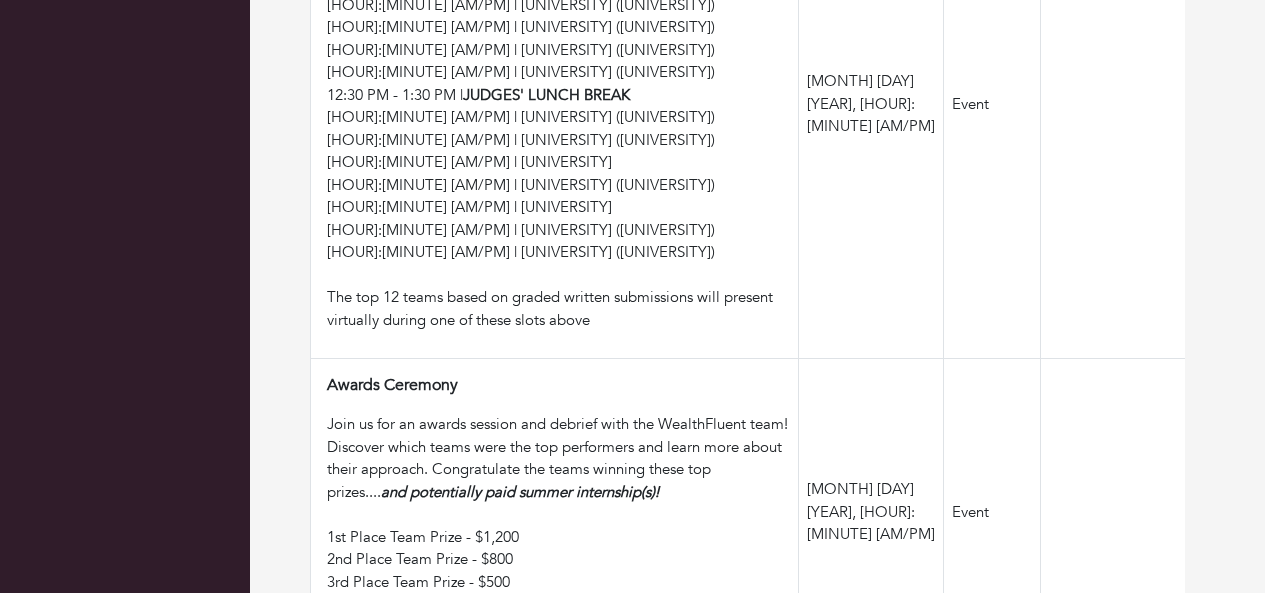 click on "Self Reflection (Mandatory Evaluation)" at bounding box center [460, 707] 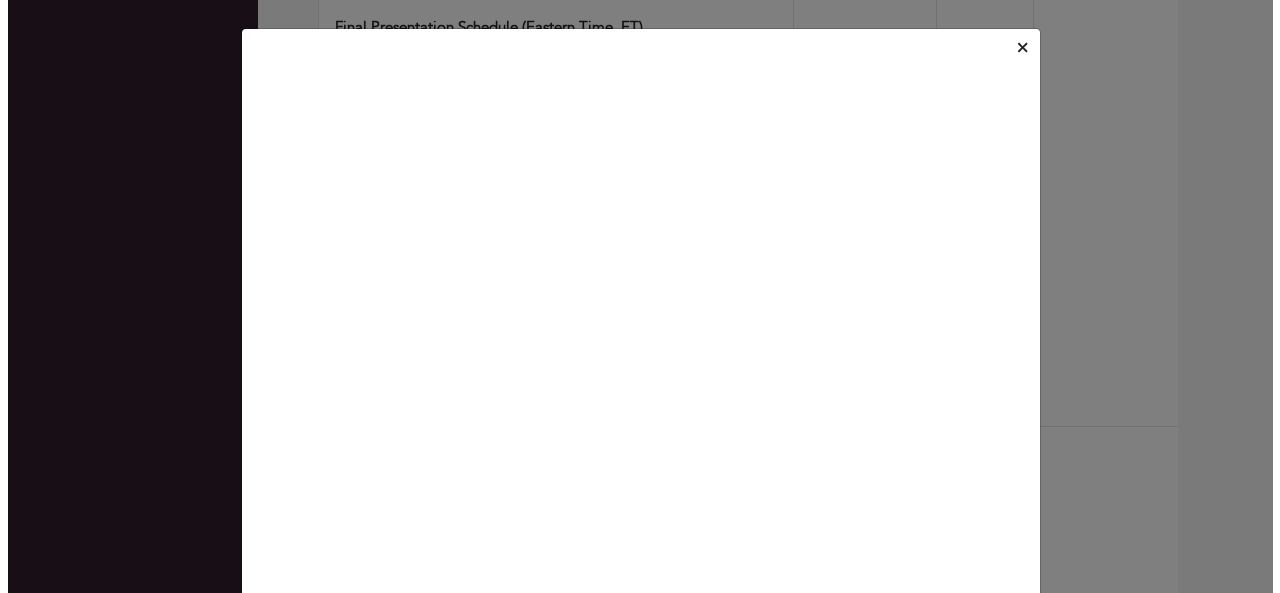 scroll, scrollTop: 4484, scrollLeft: 0, axis: vertical 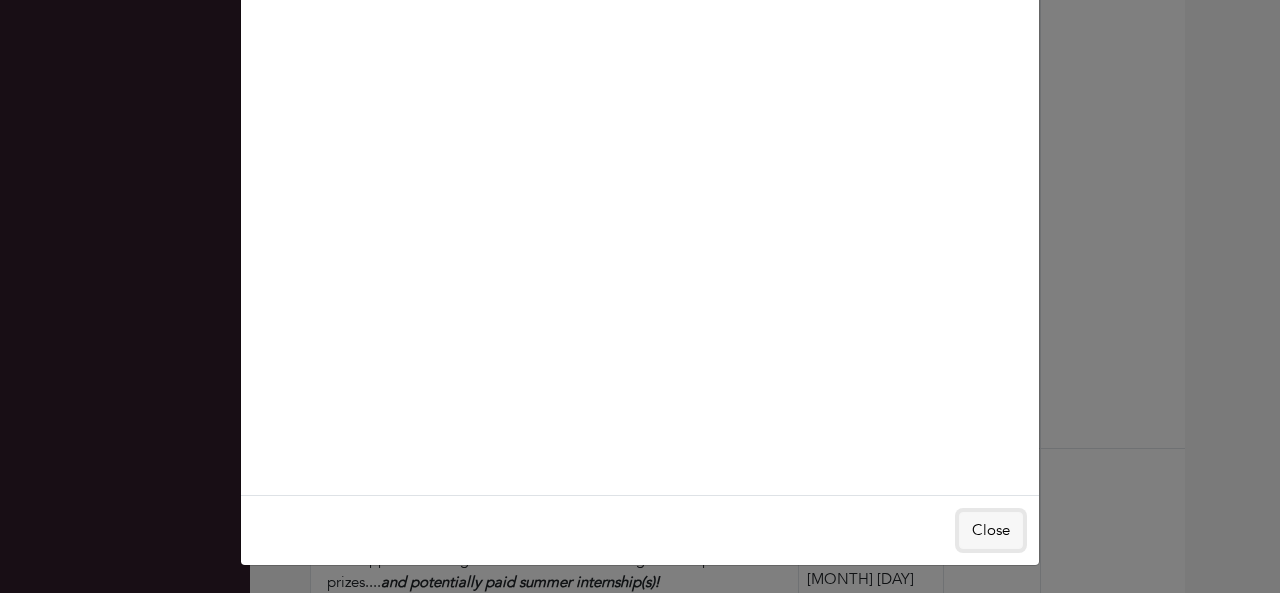 click on "Close" at bounding box center (991, 530) 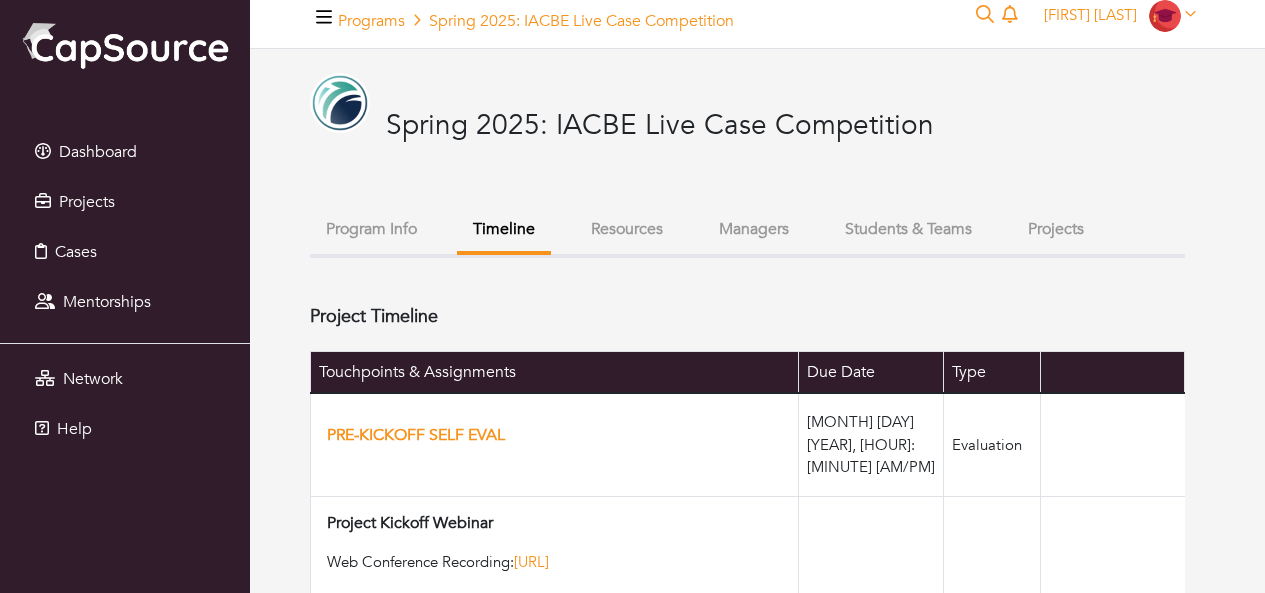scroll, scrollTop: 0, scrollLeft: 0, axis: both 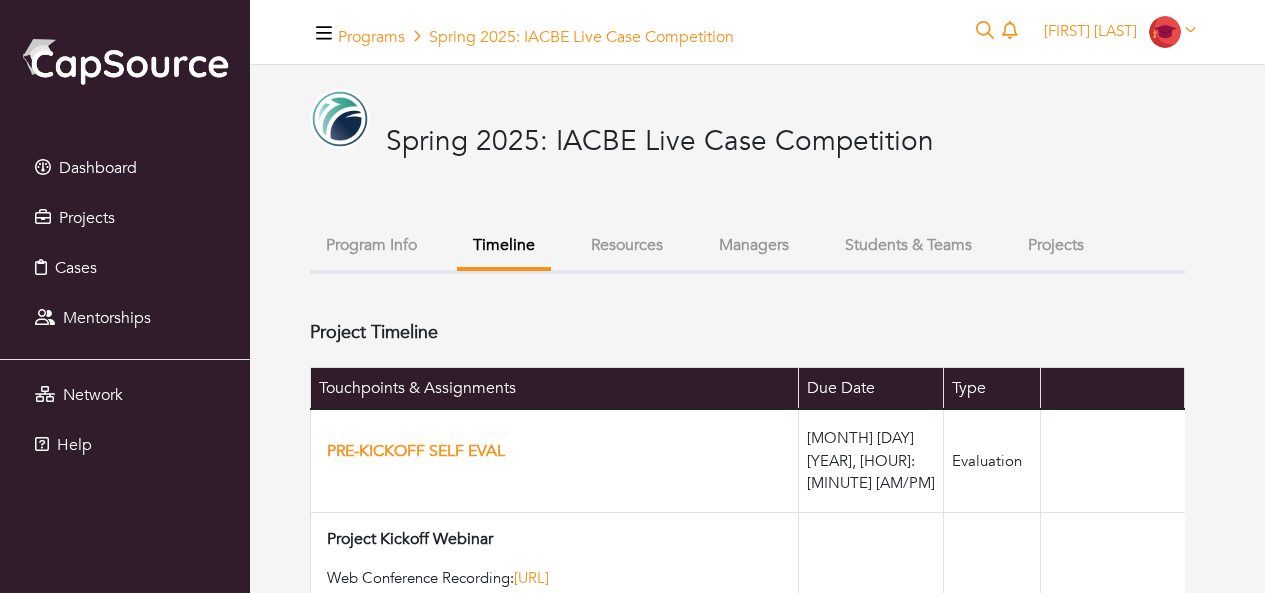 click at bounding box center (324, 32) 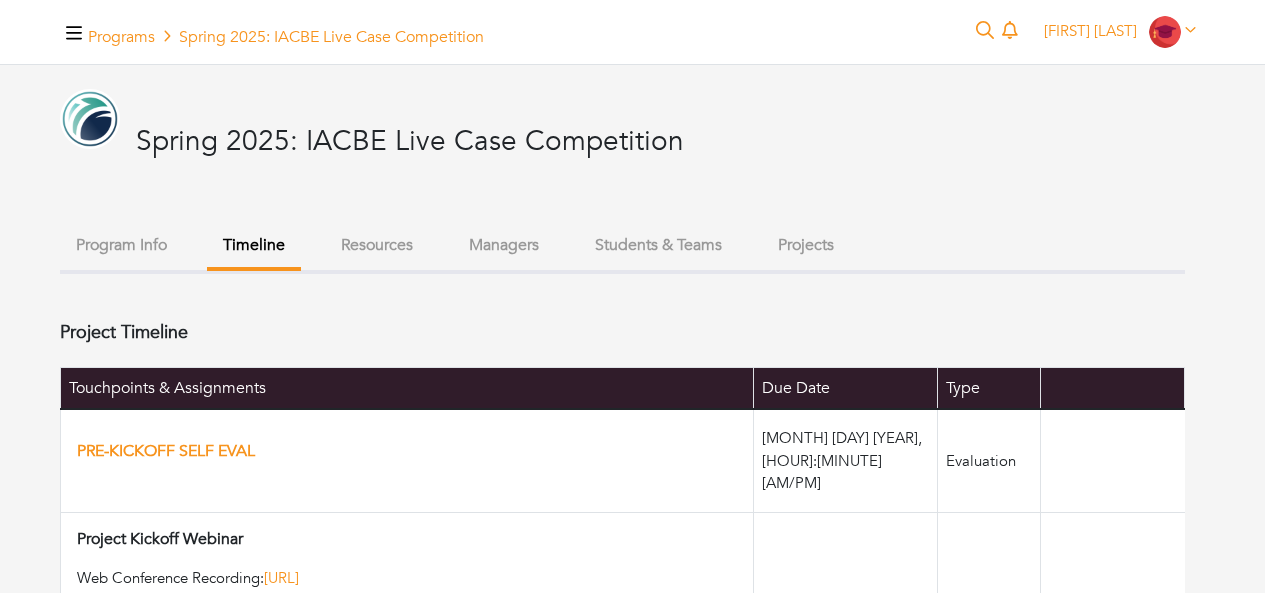 click 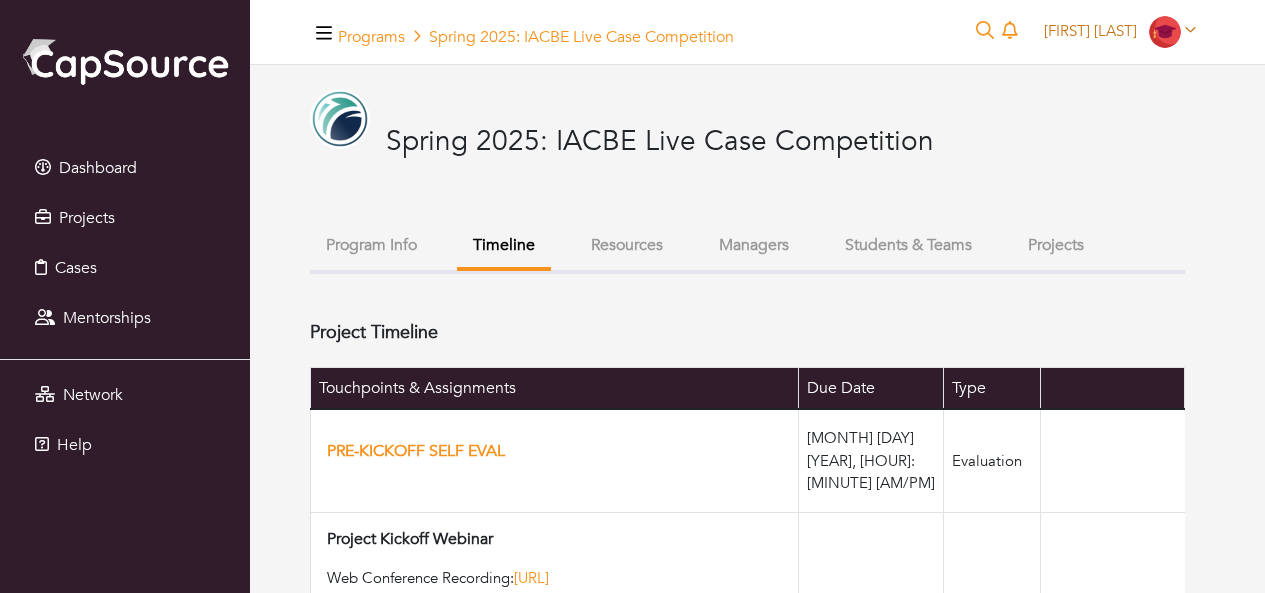 click at bounding box center (1167, 31) 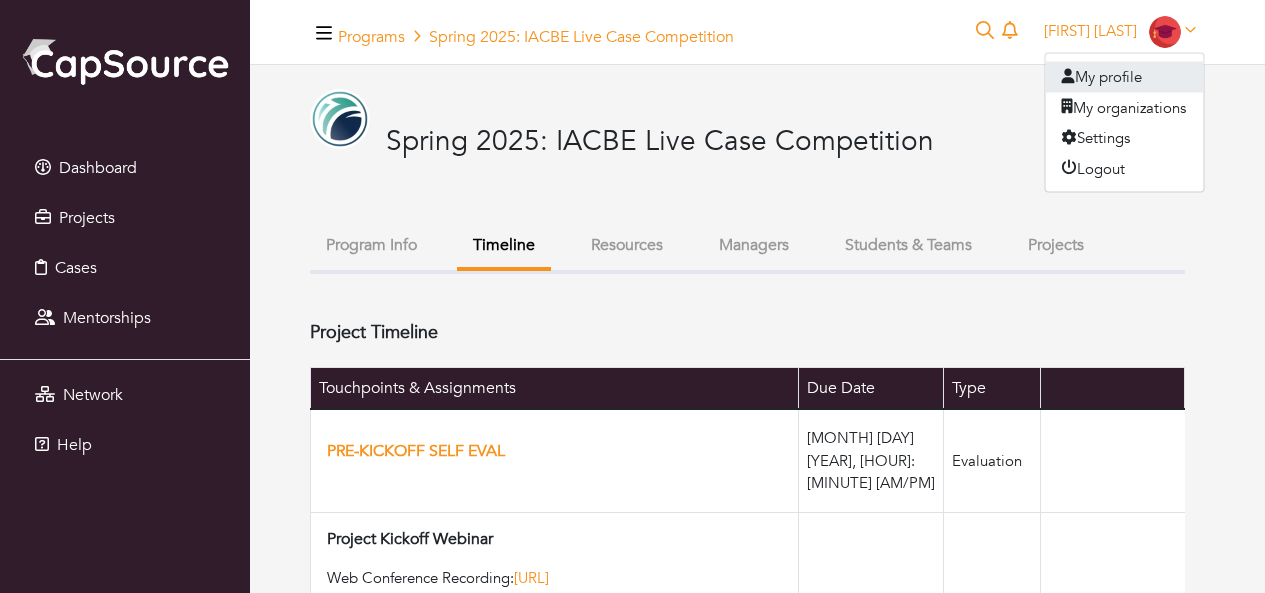 click on "My profile" at bounding box center [1125, 77] 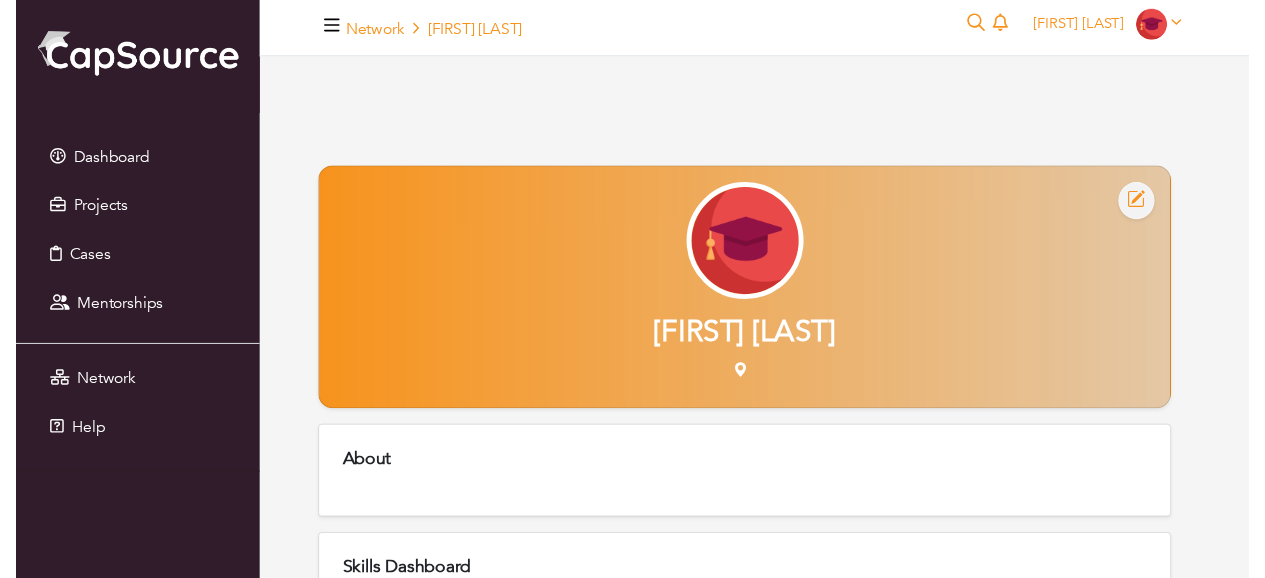 scroll, scrollTop: 0, scrollLeft: 0, axis: both 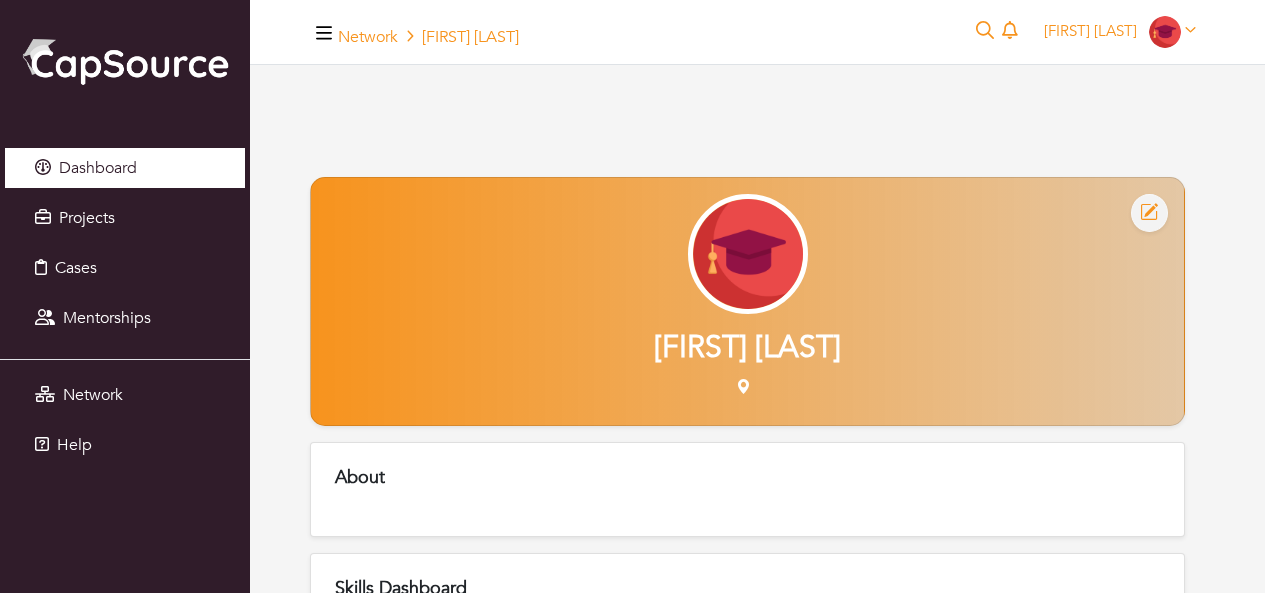 click on "Dashboard" at bounding box center (98, 168) 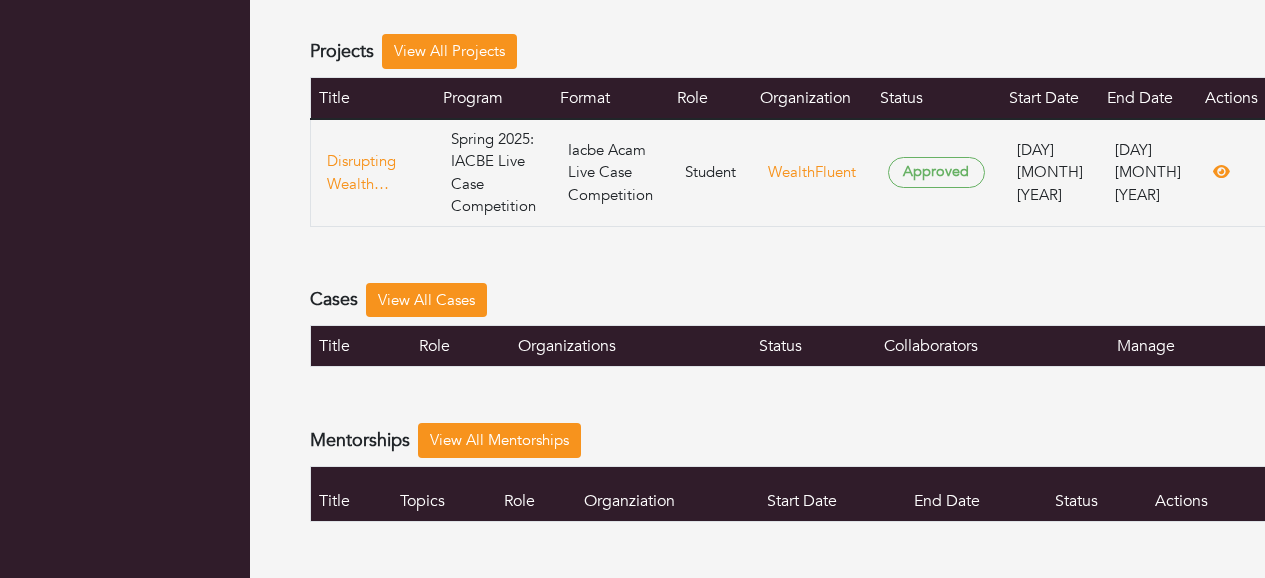 scroll, scrollTop: 516, scrollLeft: 0, axis: vertical 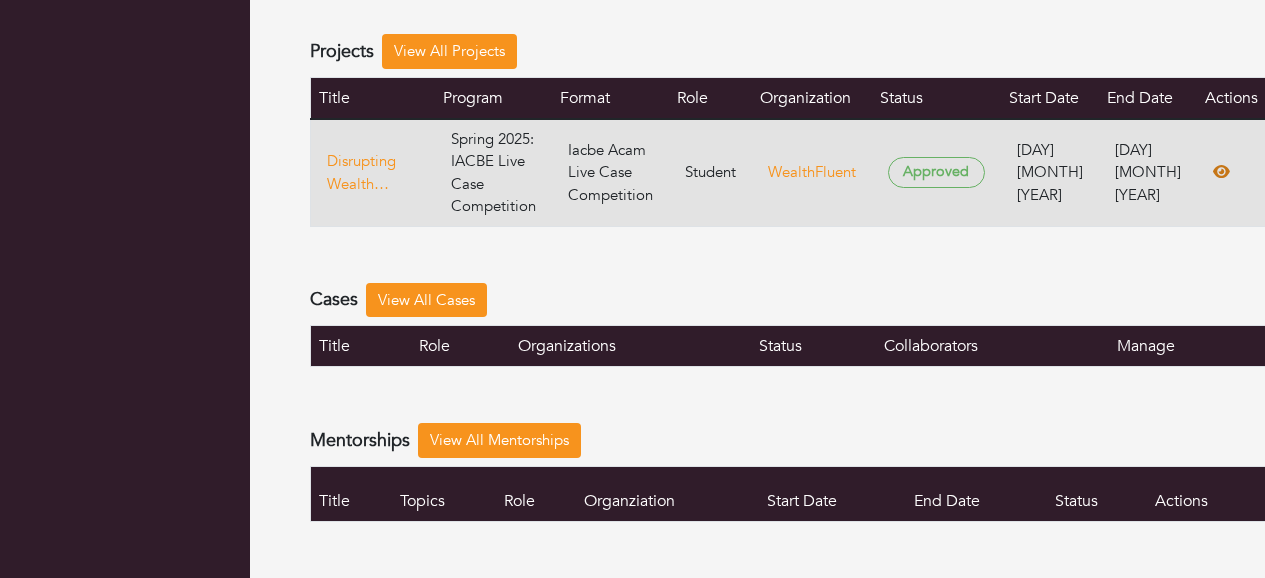 click 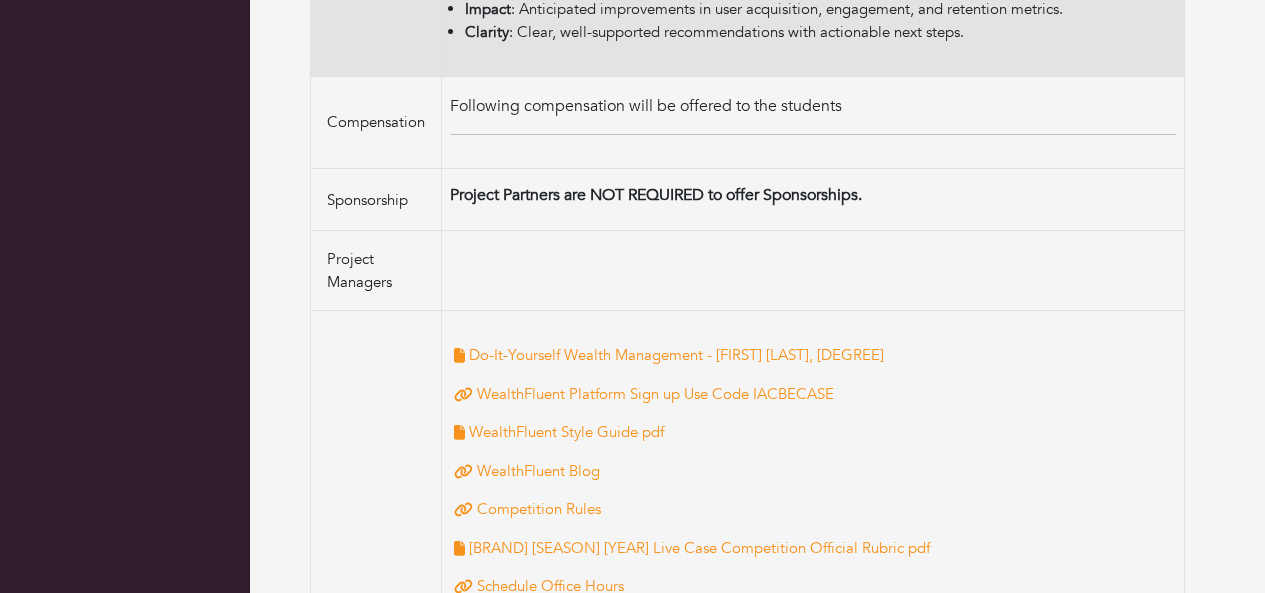 scroll, scrollTop: 2721, scrollLeft: 0, axis: vertical 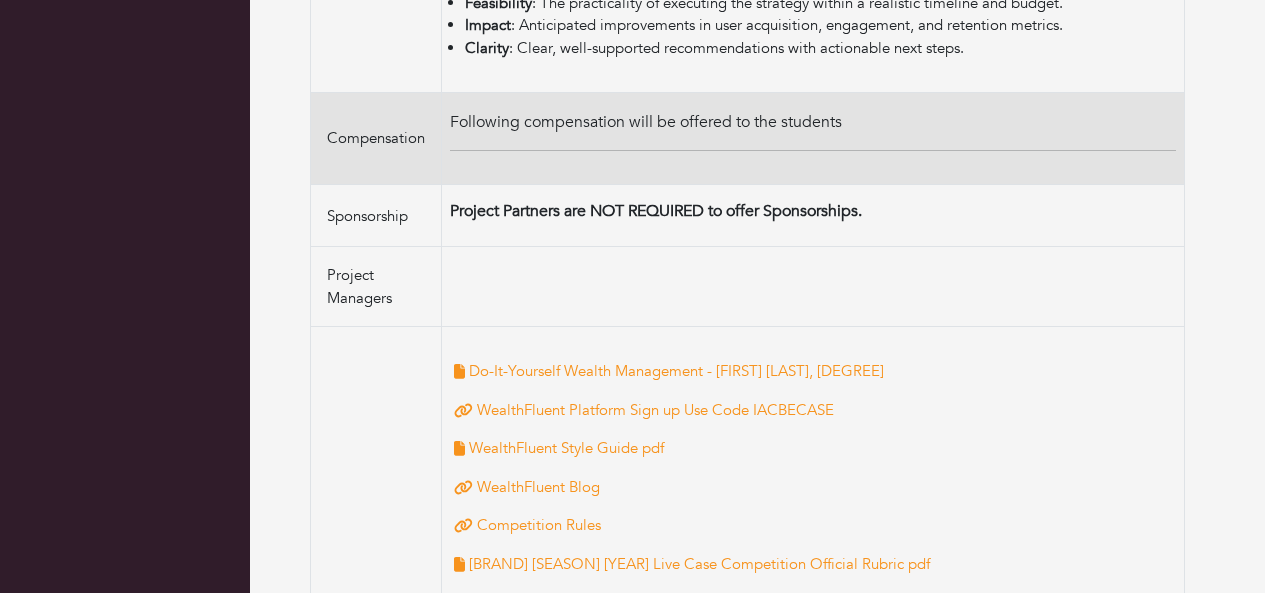 click on "Following compensation will be offered to the students" at bounding box center (646, 122) 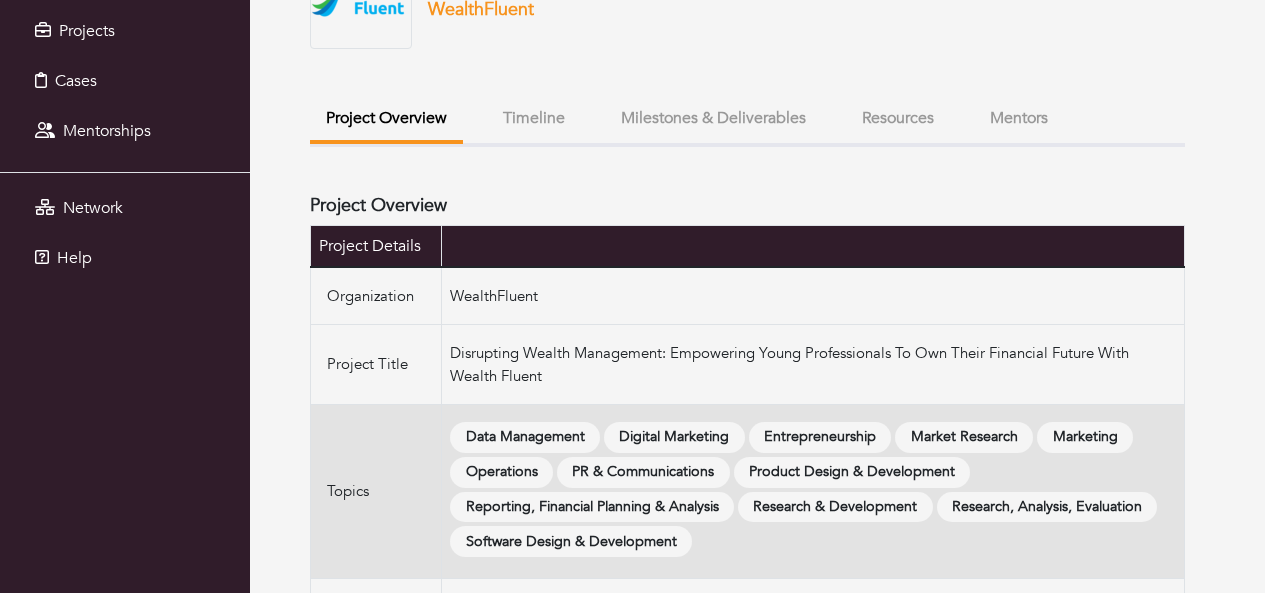 scroll, scrollTop: 185, scrollLeft: 0, axis: vertical 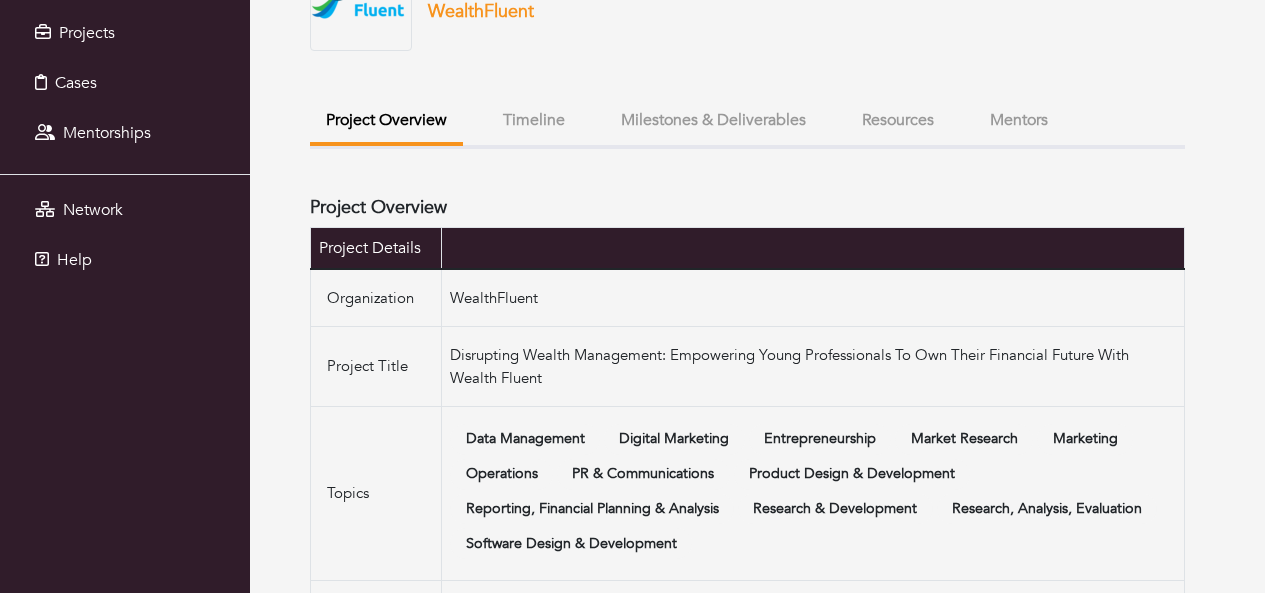 click on "Milestones & Deliverables" at bounding box center (713, 120) 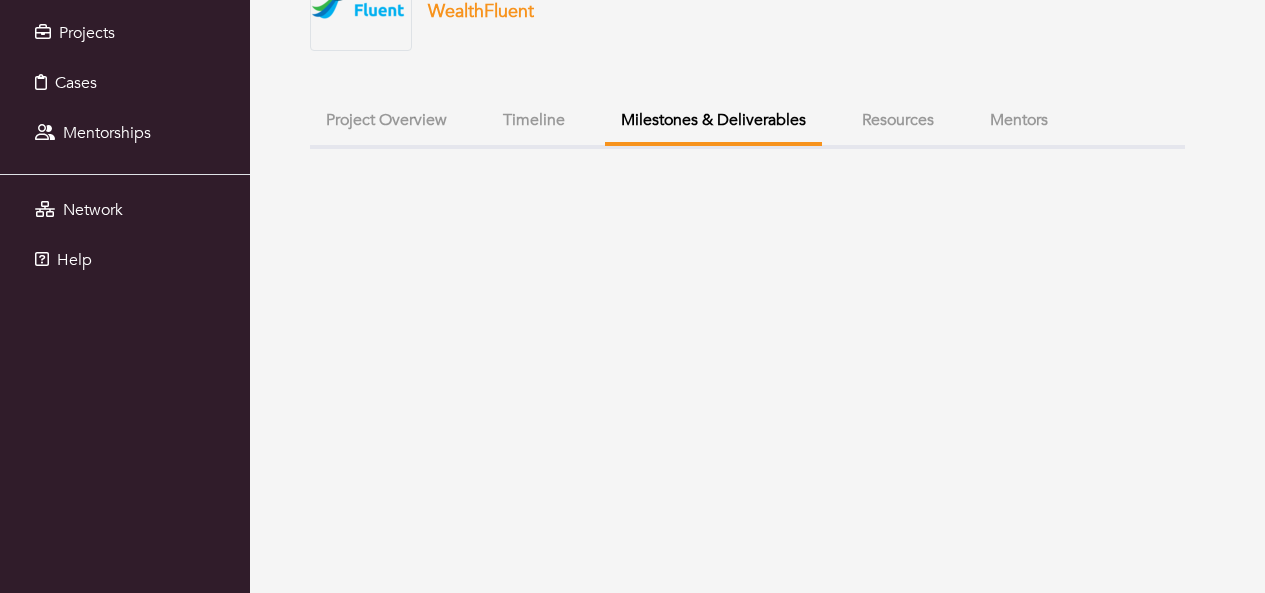 scroll, scrollTop: 176, scrollLeft: 0, axis: vertical 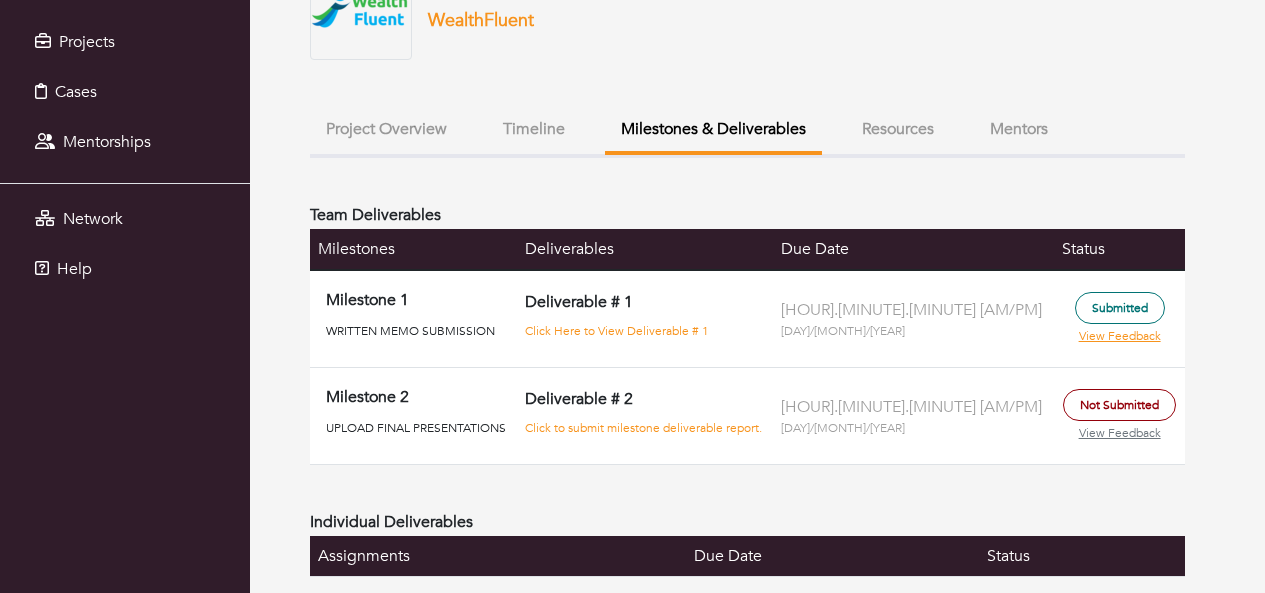 click on "Resources" at bounding box center (898, 129) 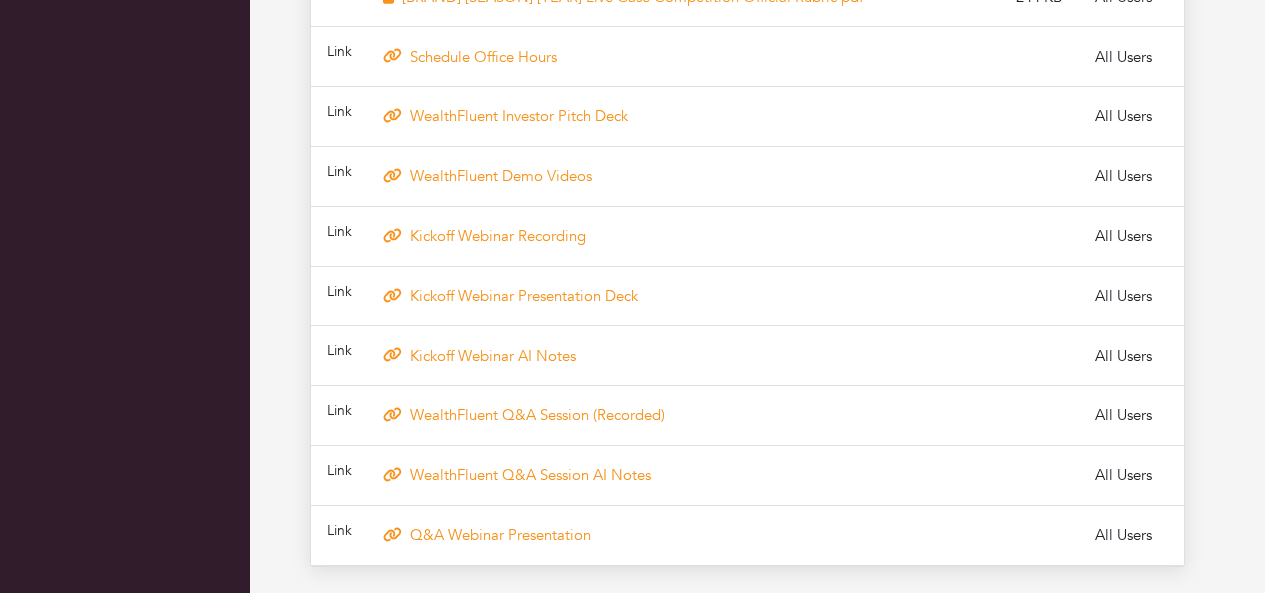 scroll, scrollTop: 0, scrollLeft: 0, axis: both 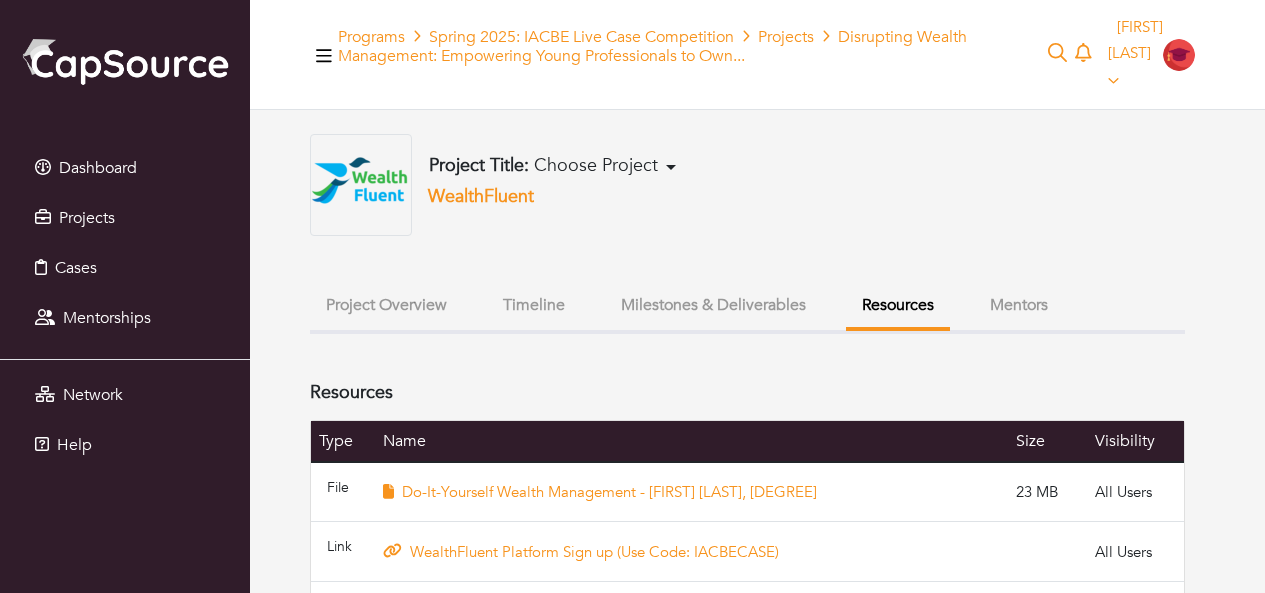 click on "Project Overview" at bounding box center [386, 305] 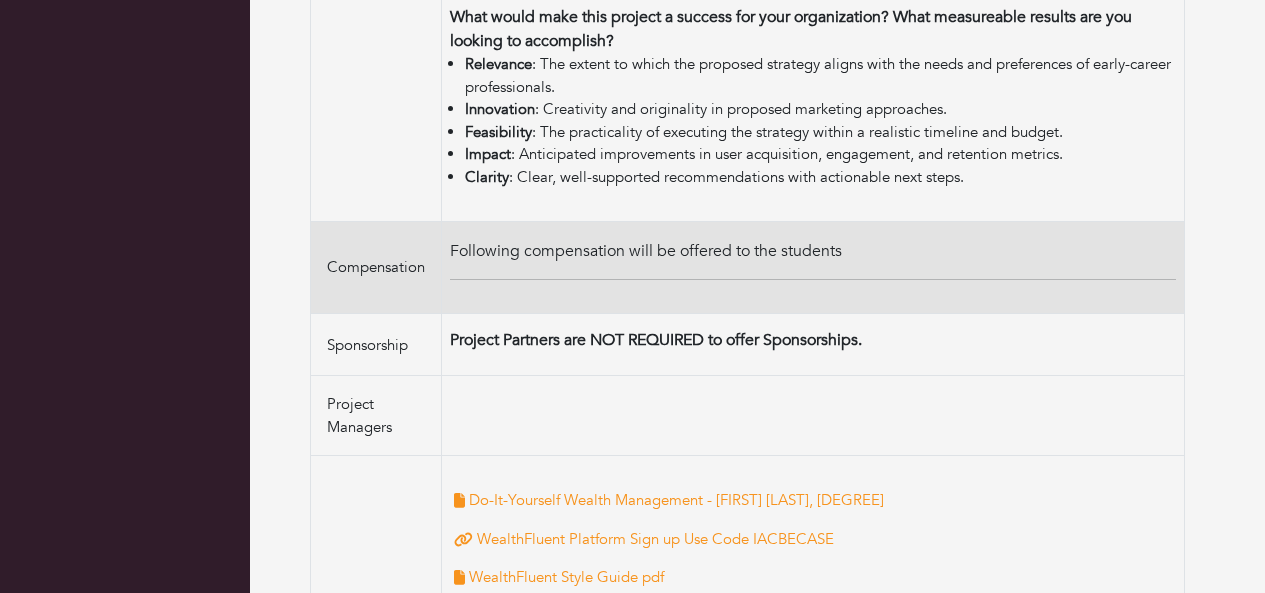 scroll, scrollTop: 2596, scrollLeft: 0, axis: vertical 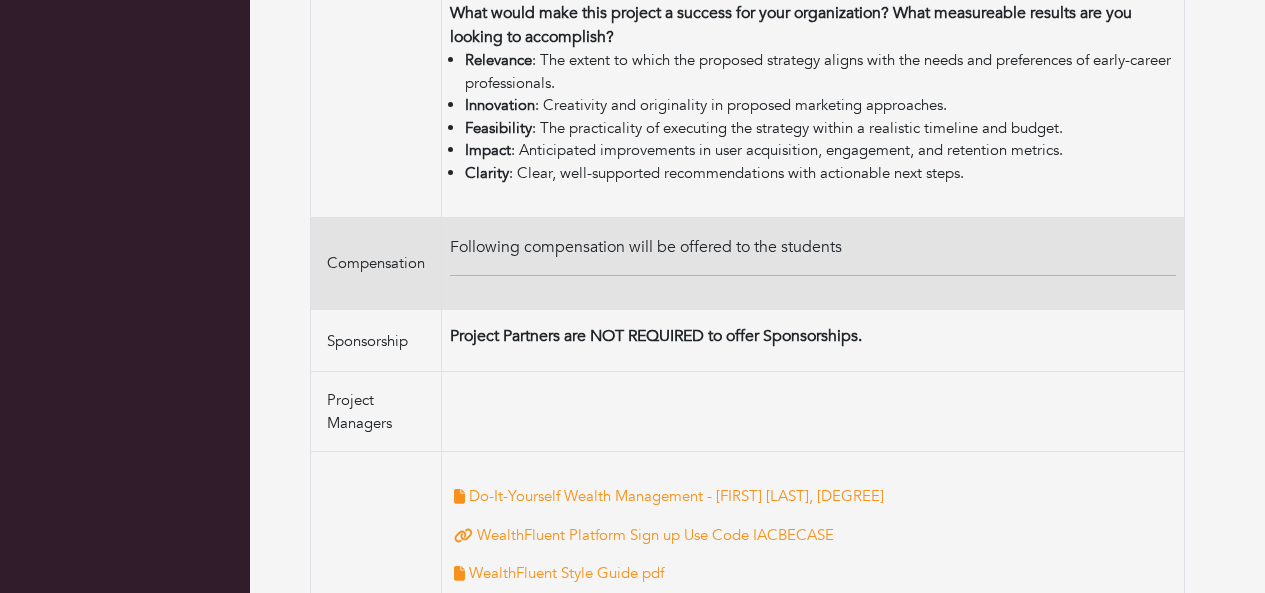 click on "Following compensation will be offered to the students" at bounding box center [813, 264] 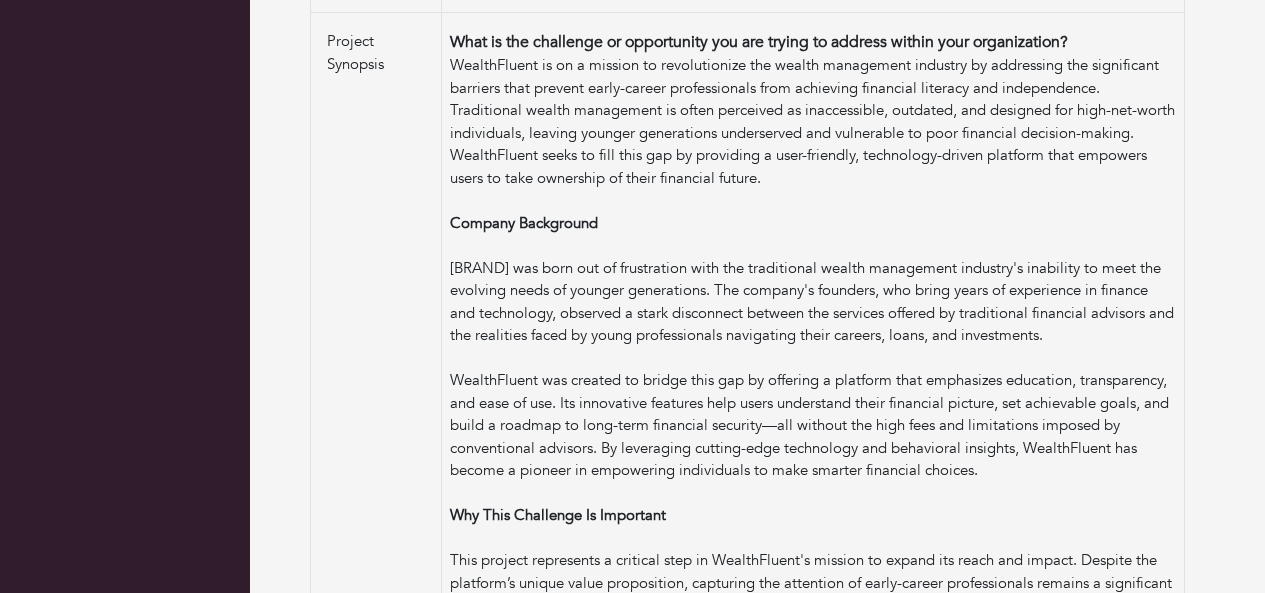 scroll, scrollTop: 766, scrollLeft: 0, axis: vertical 